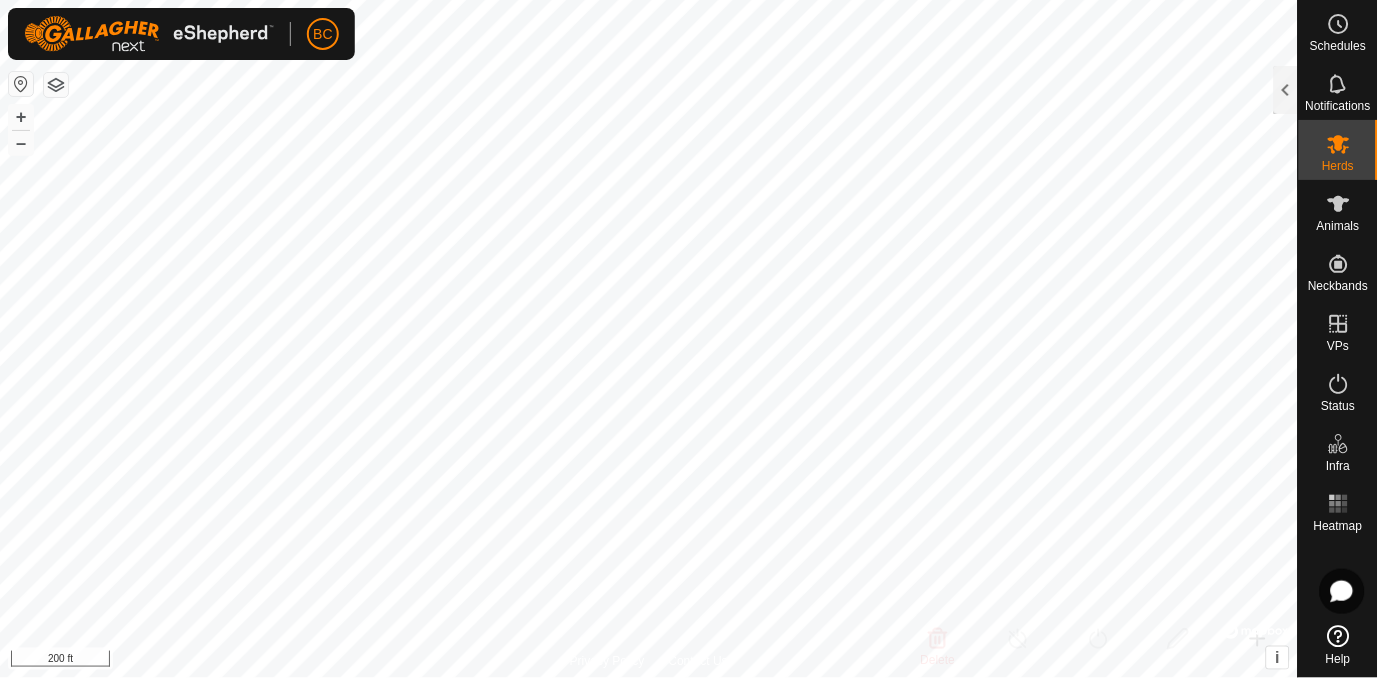 scroll, scrollTop: 0, scrollLeft: 0, axis: both 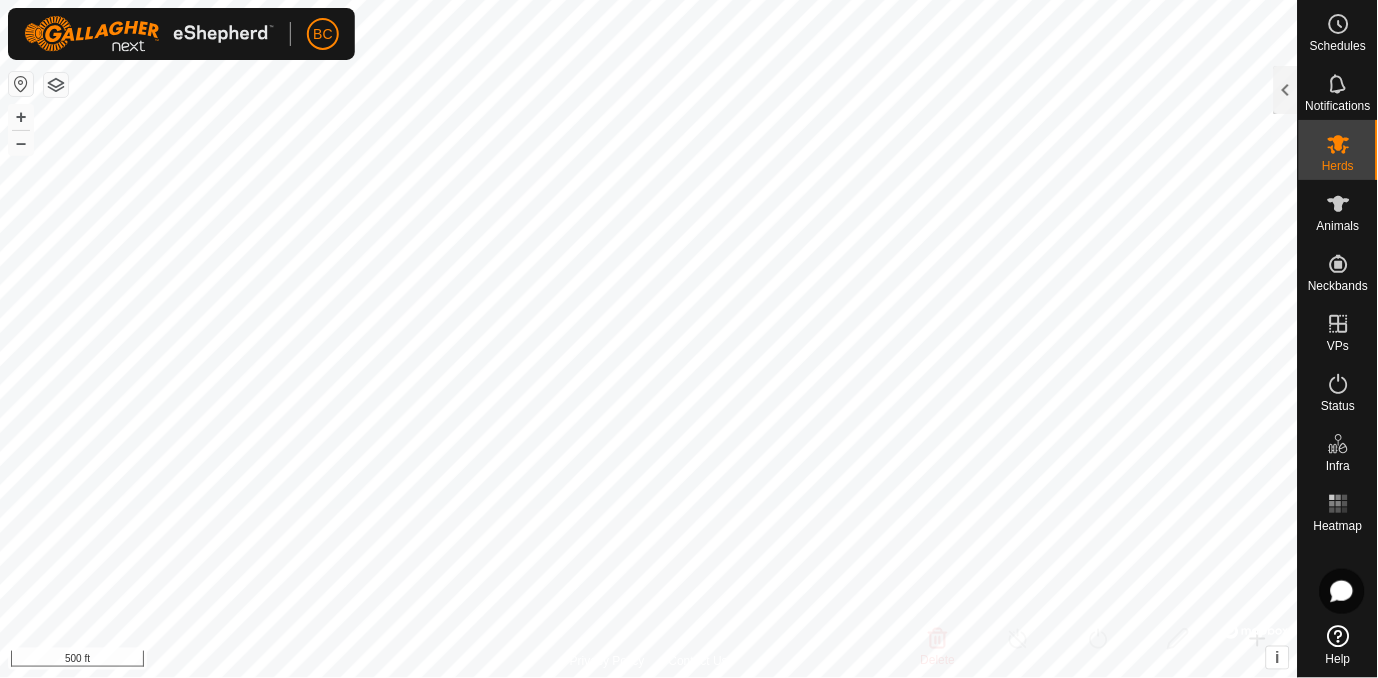click on "Animals" at bounding box center (1338, 226) 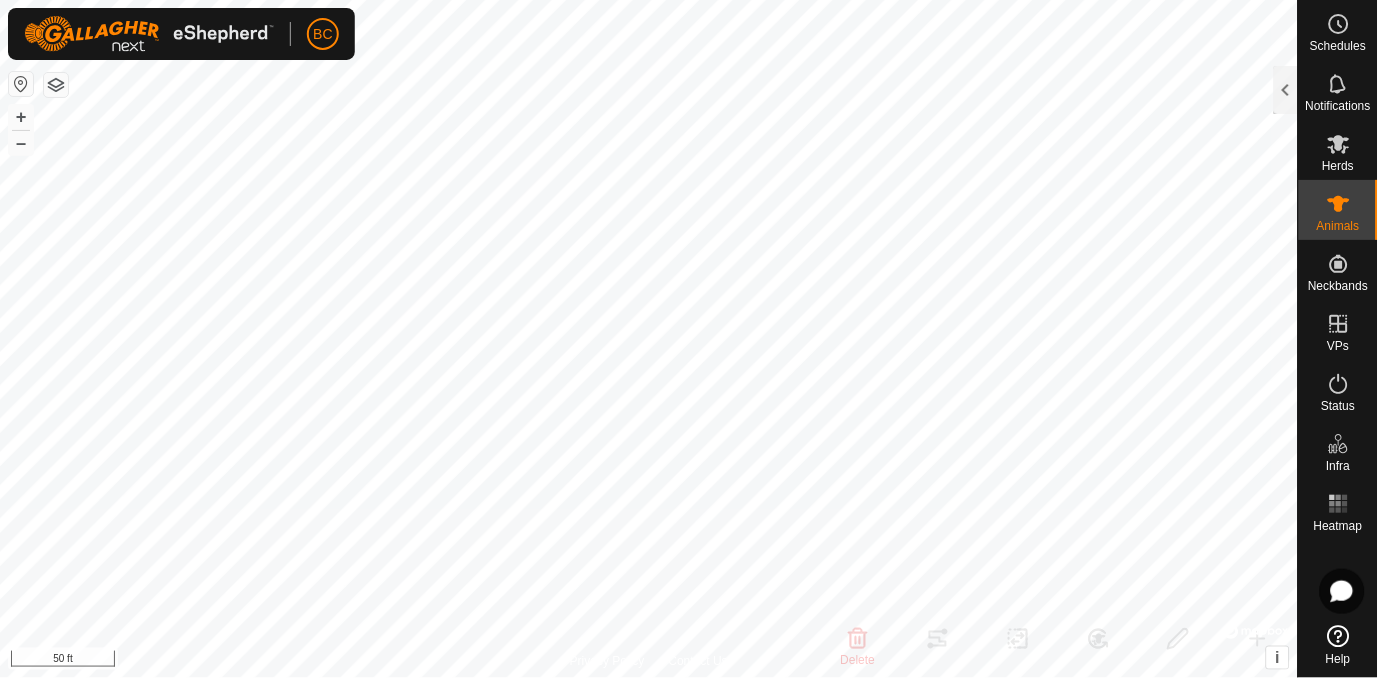checkbox on "false" 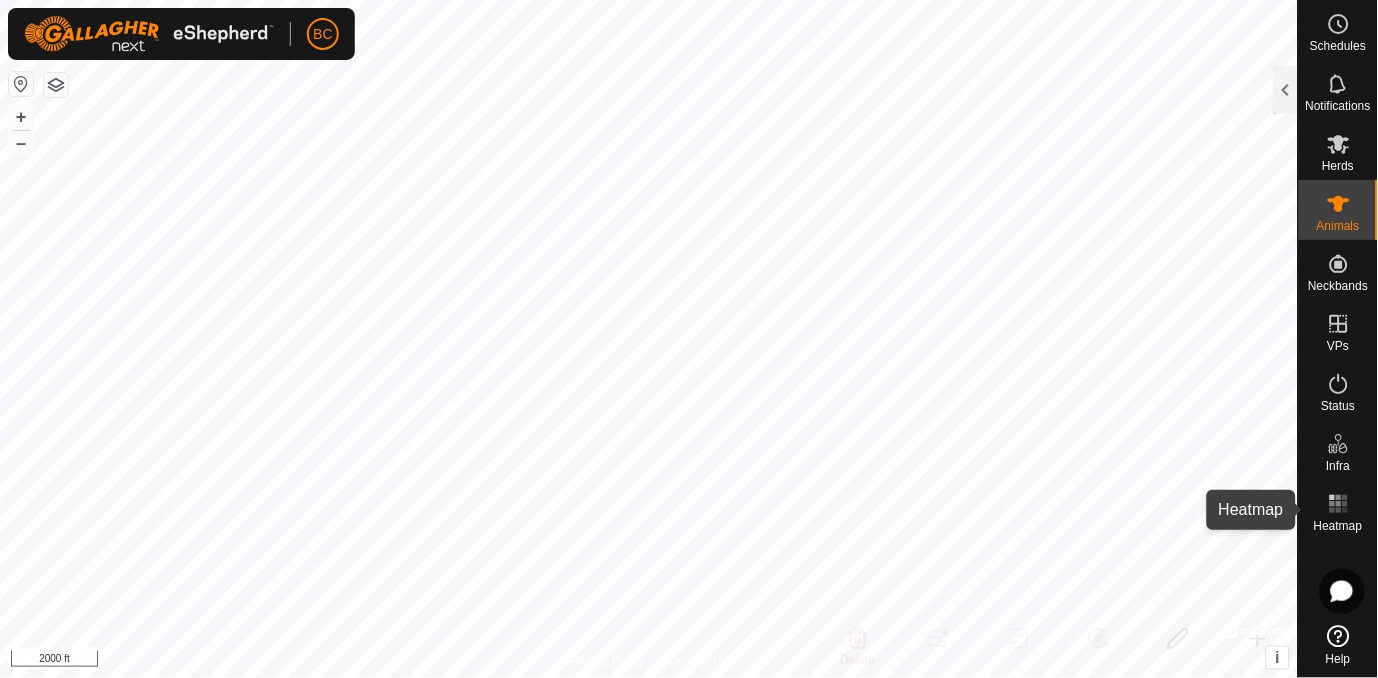 click on "Heatmap" at bounding box center (1338, 526) 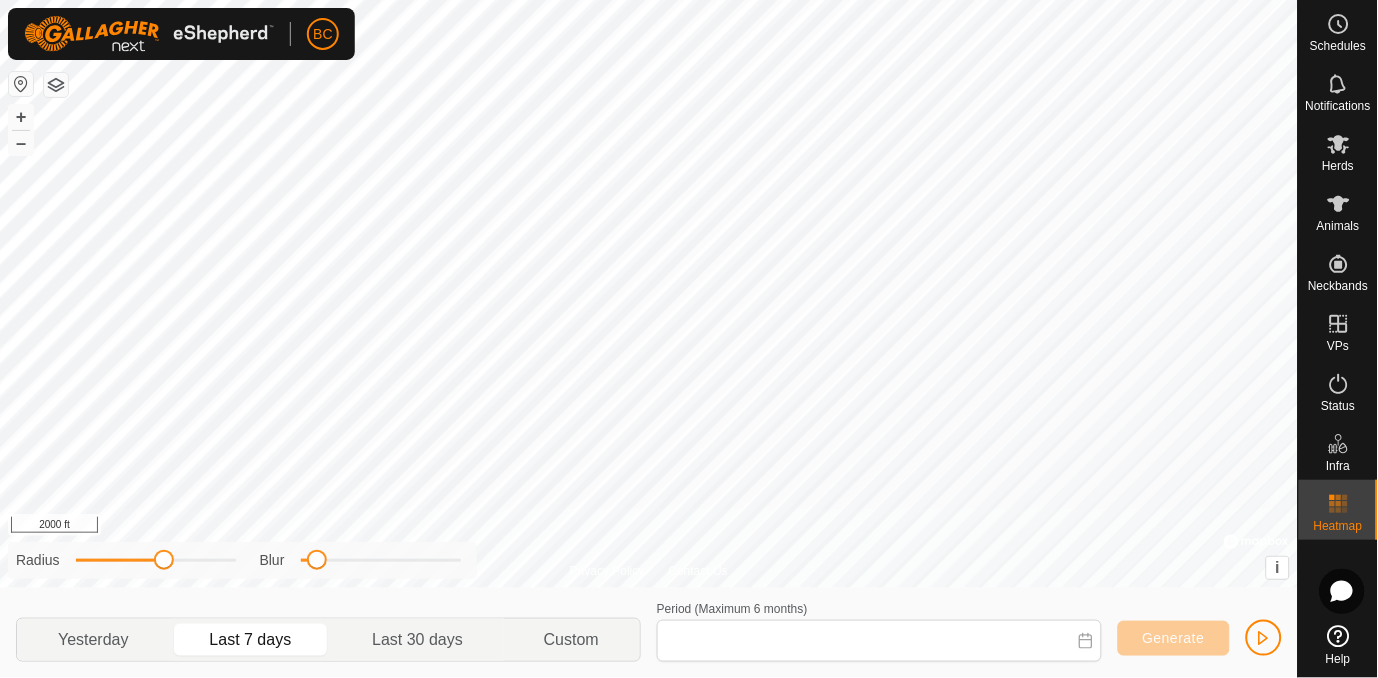 type on "[DATE] - [DATE]" 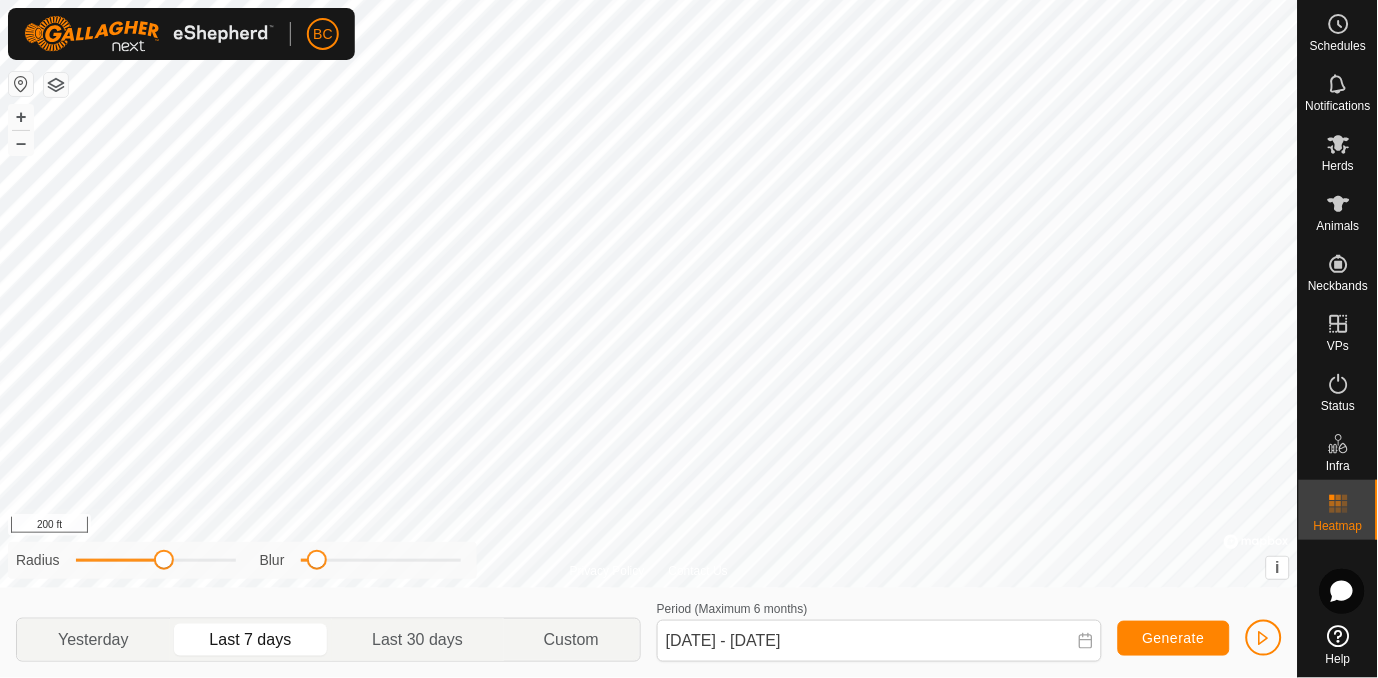 click on "Heatmap" at bounding box center (1338, 526) 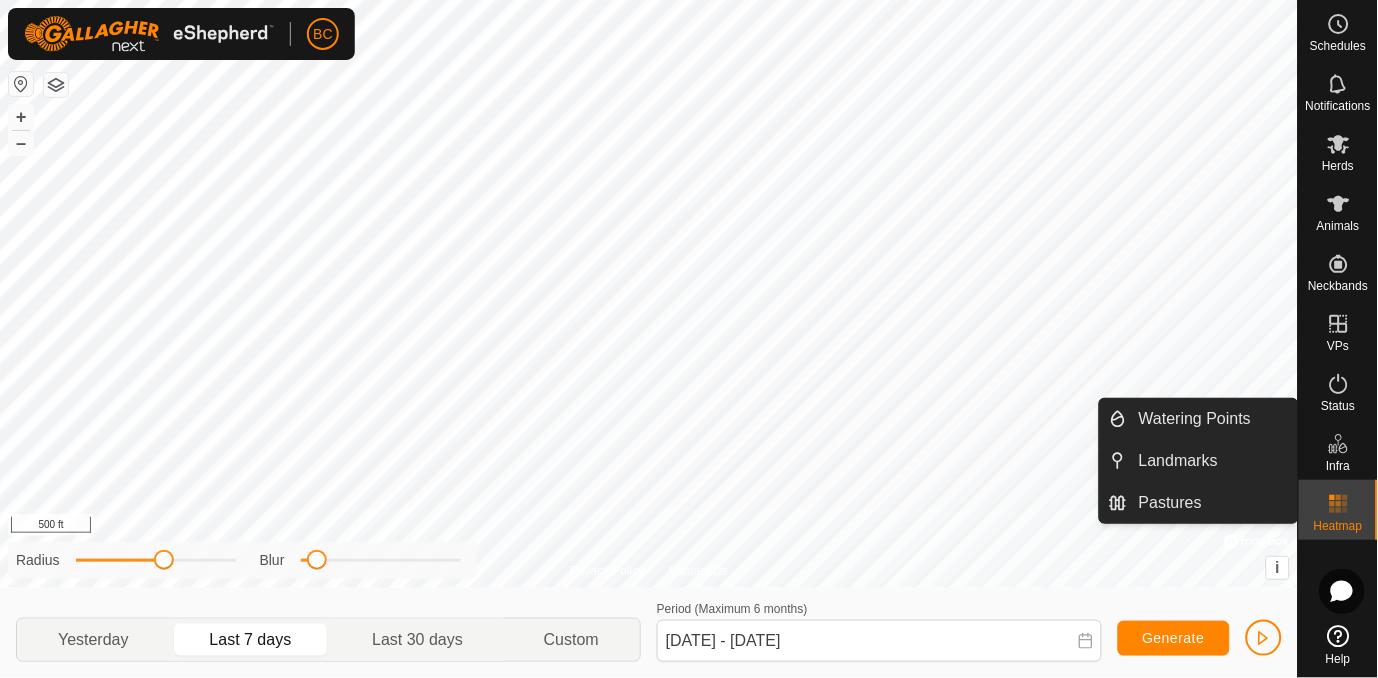 click 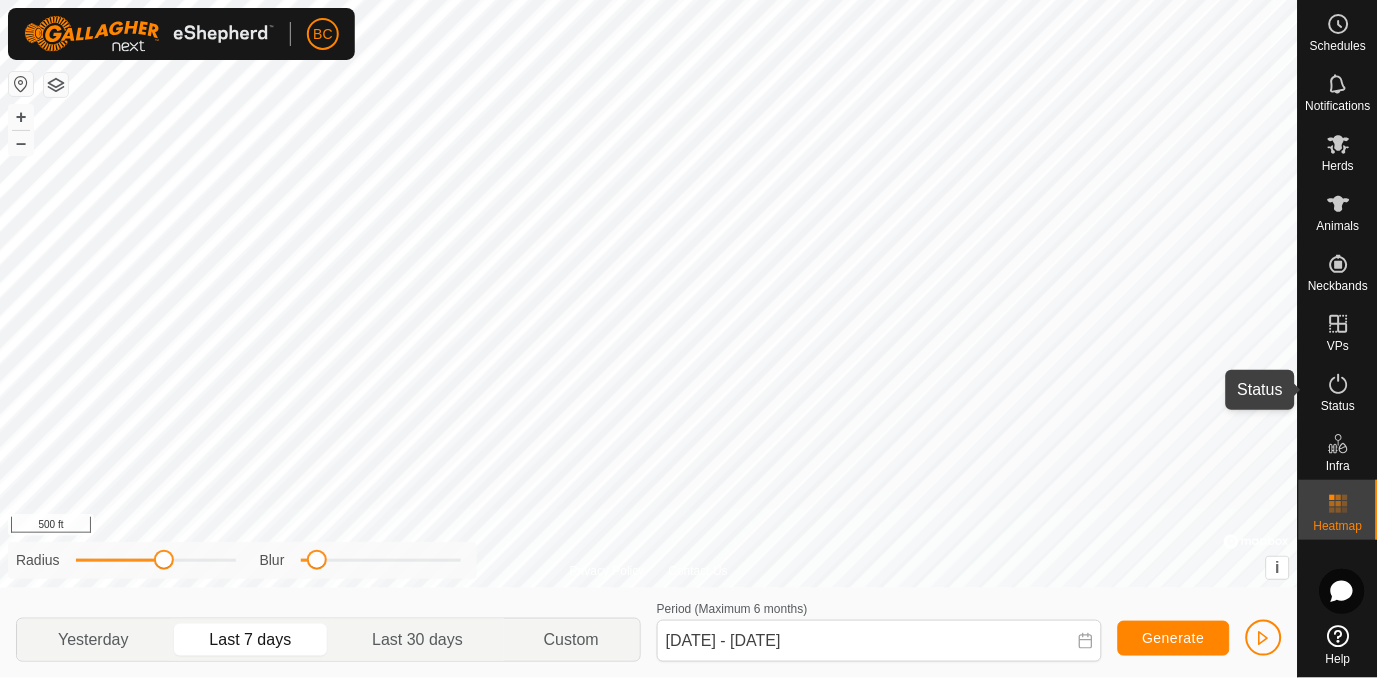 click 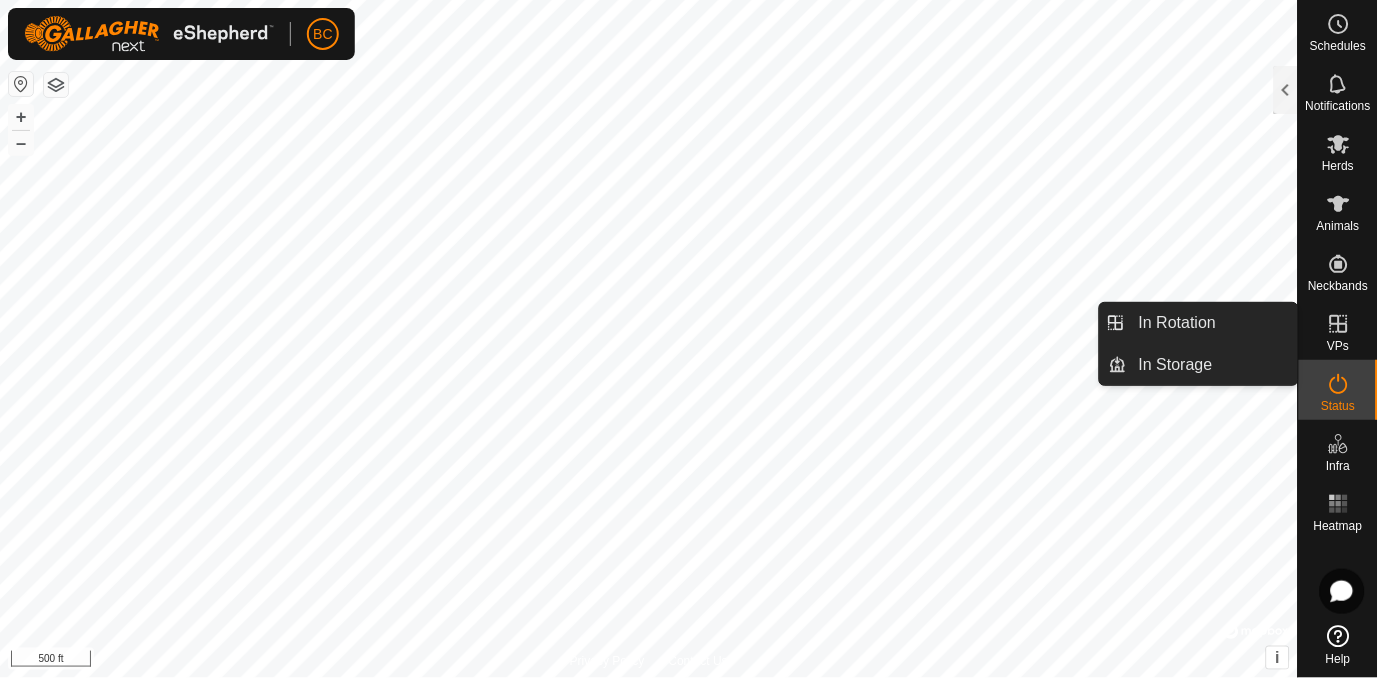 click at bounding box center (1339, 324) 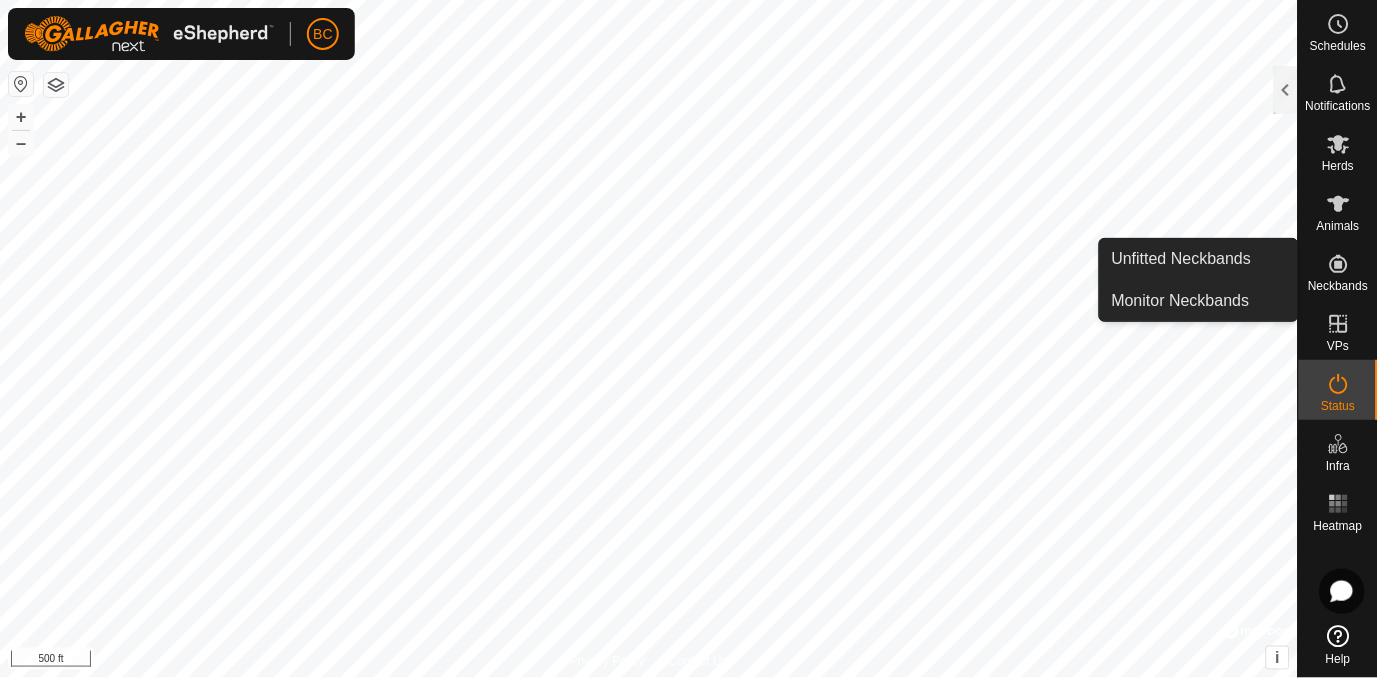 click 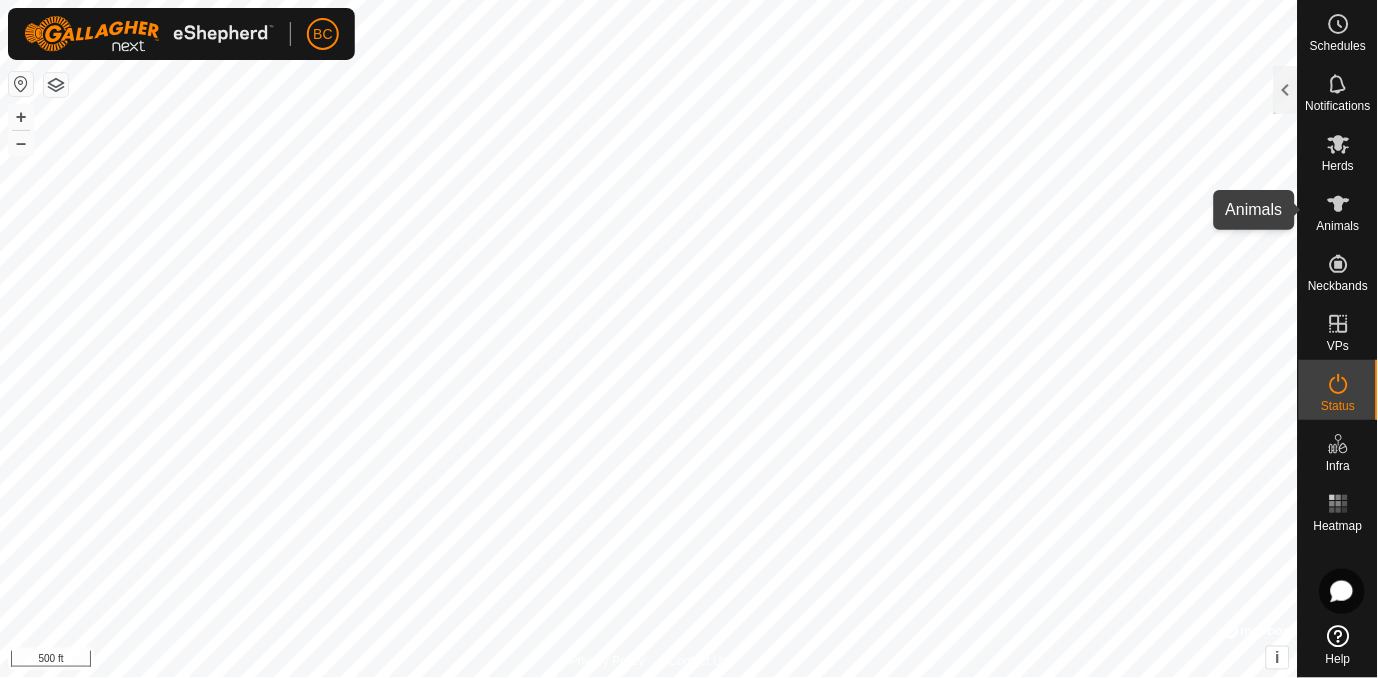 click 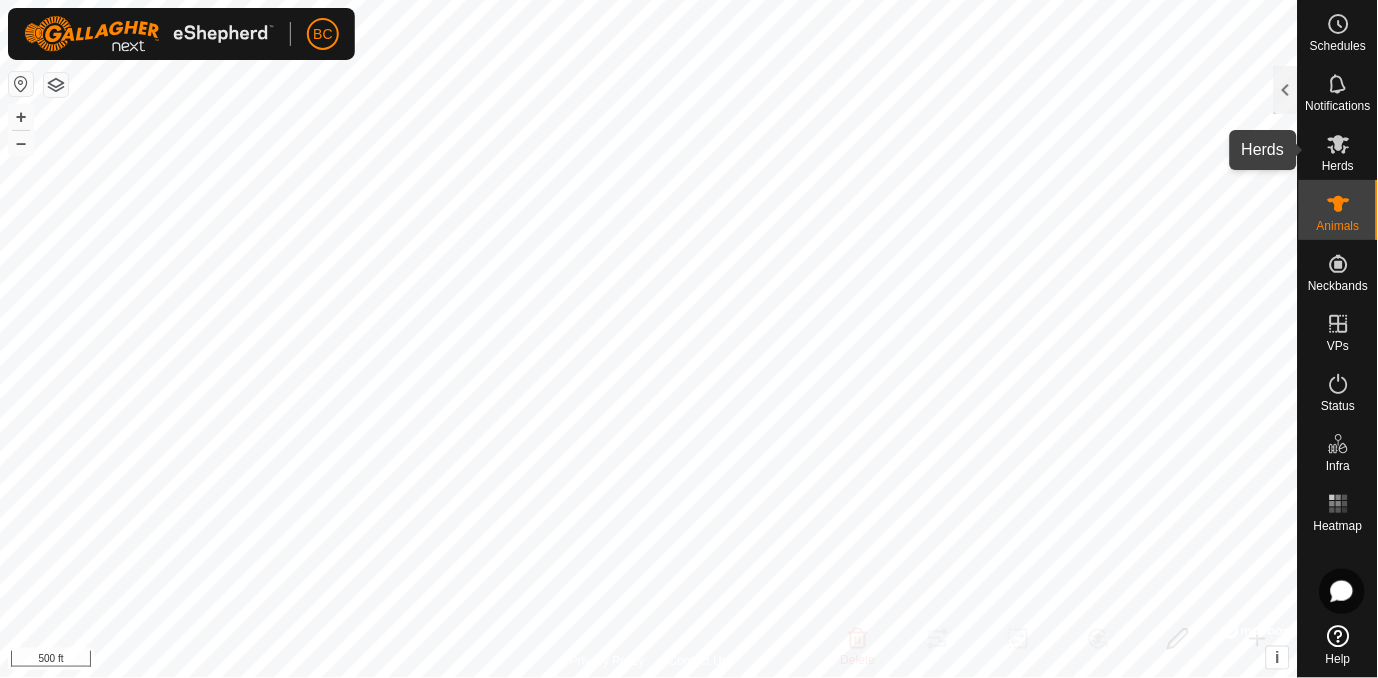click 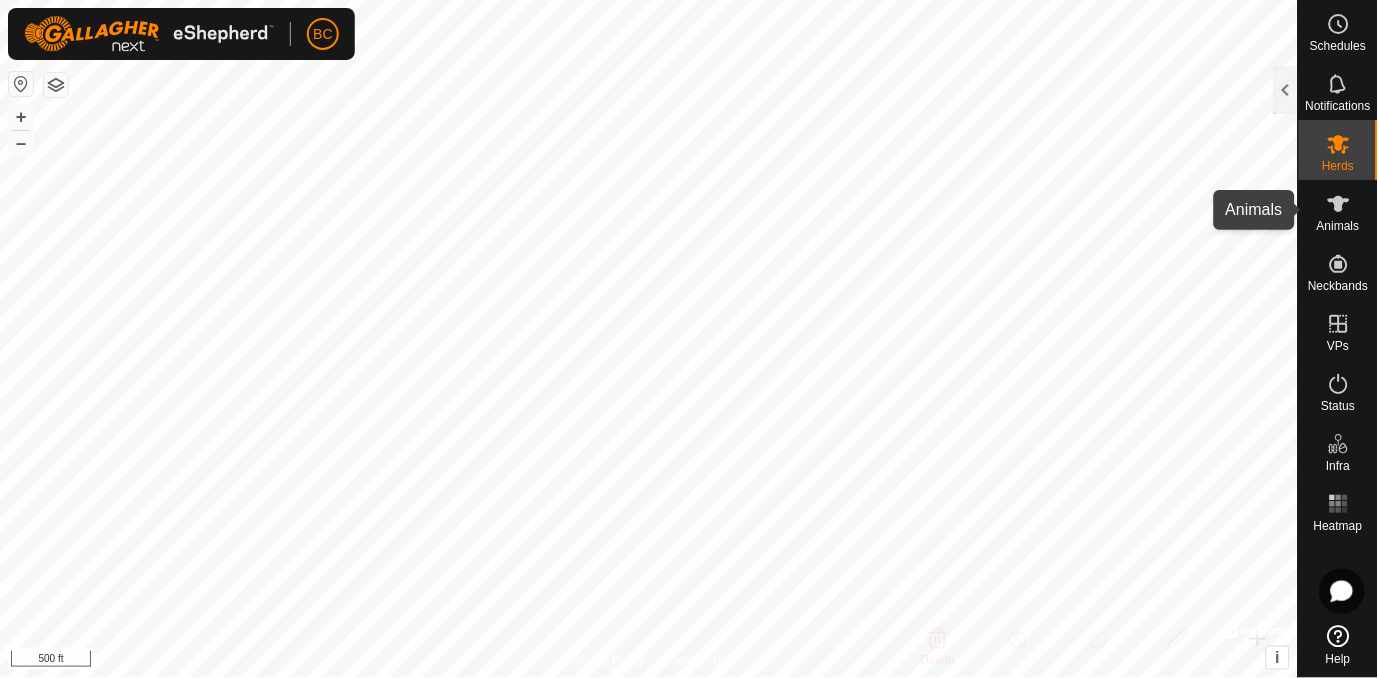 click 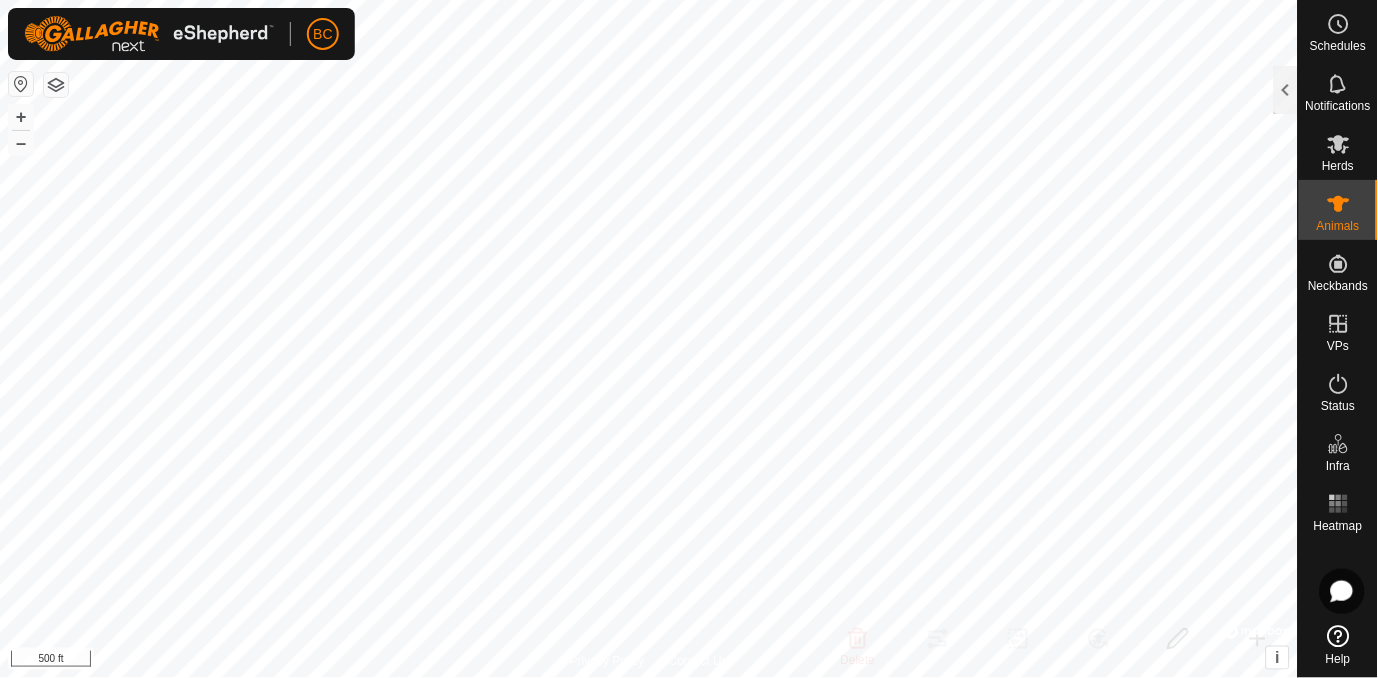 click 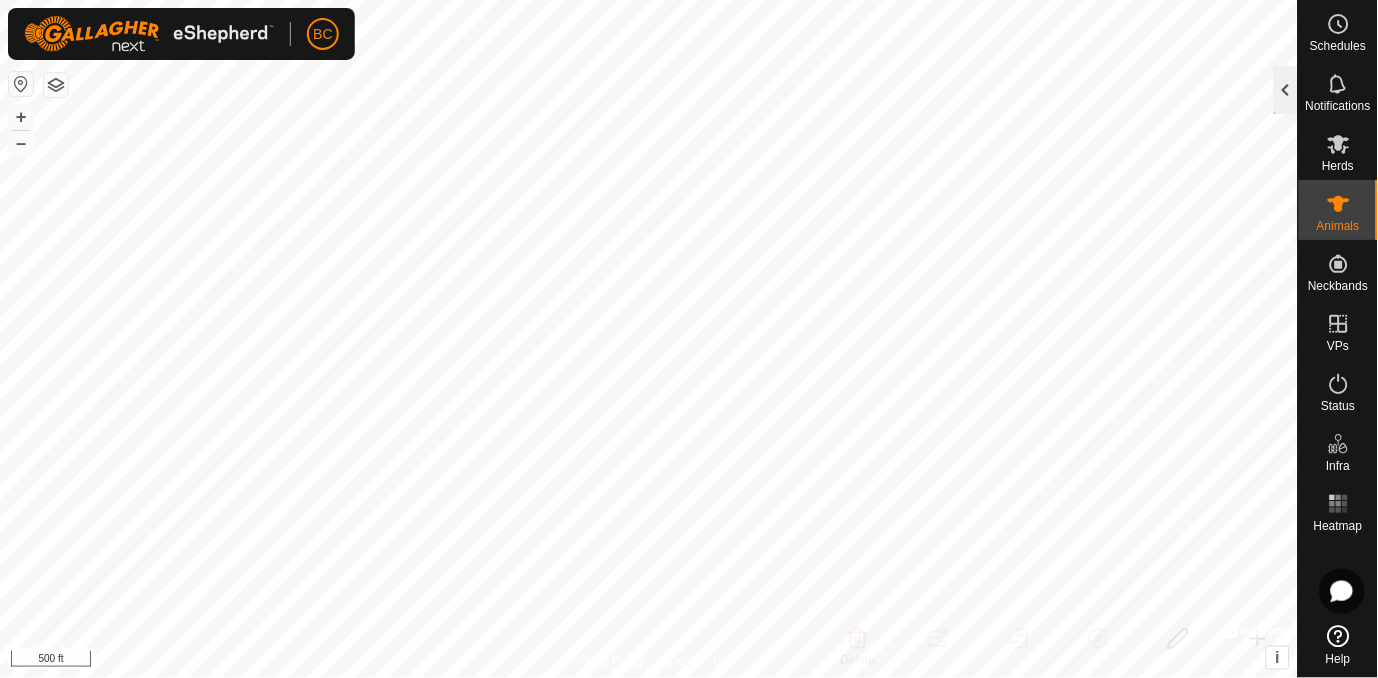 click 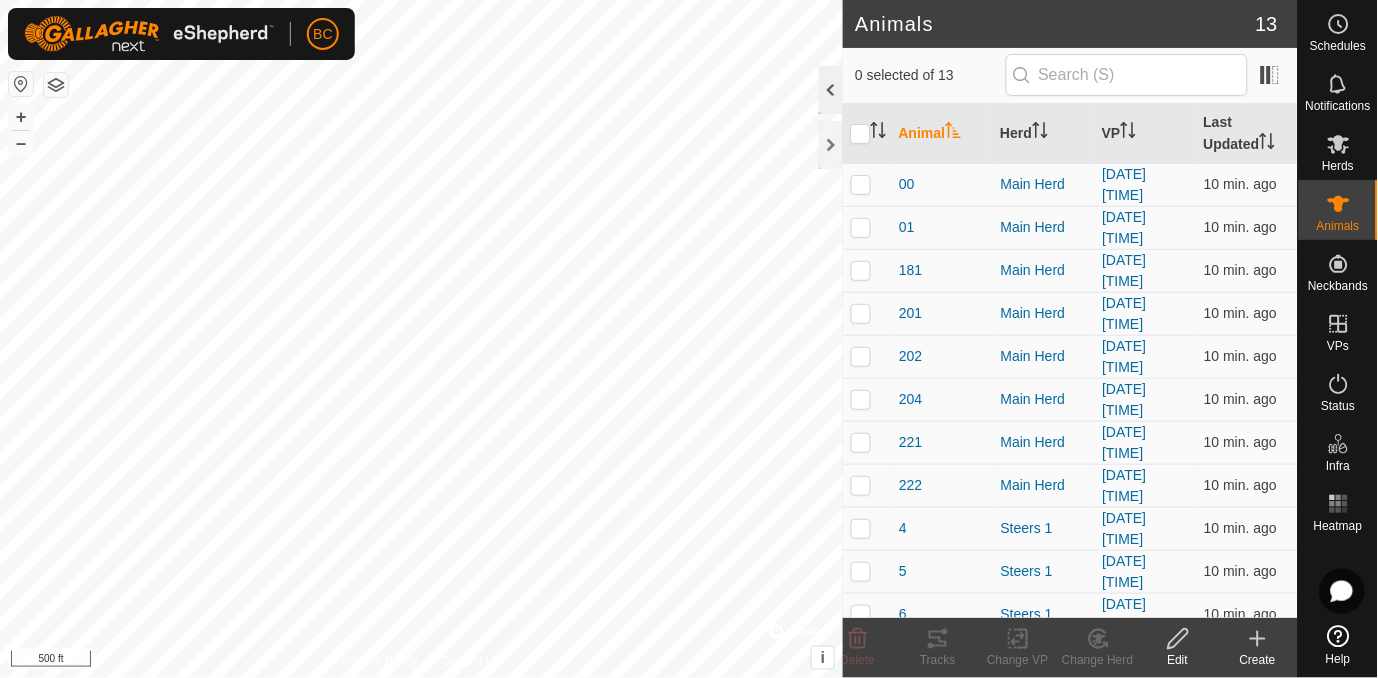 click 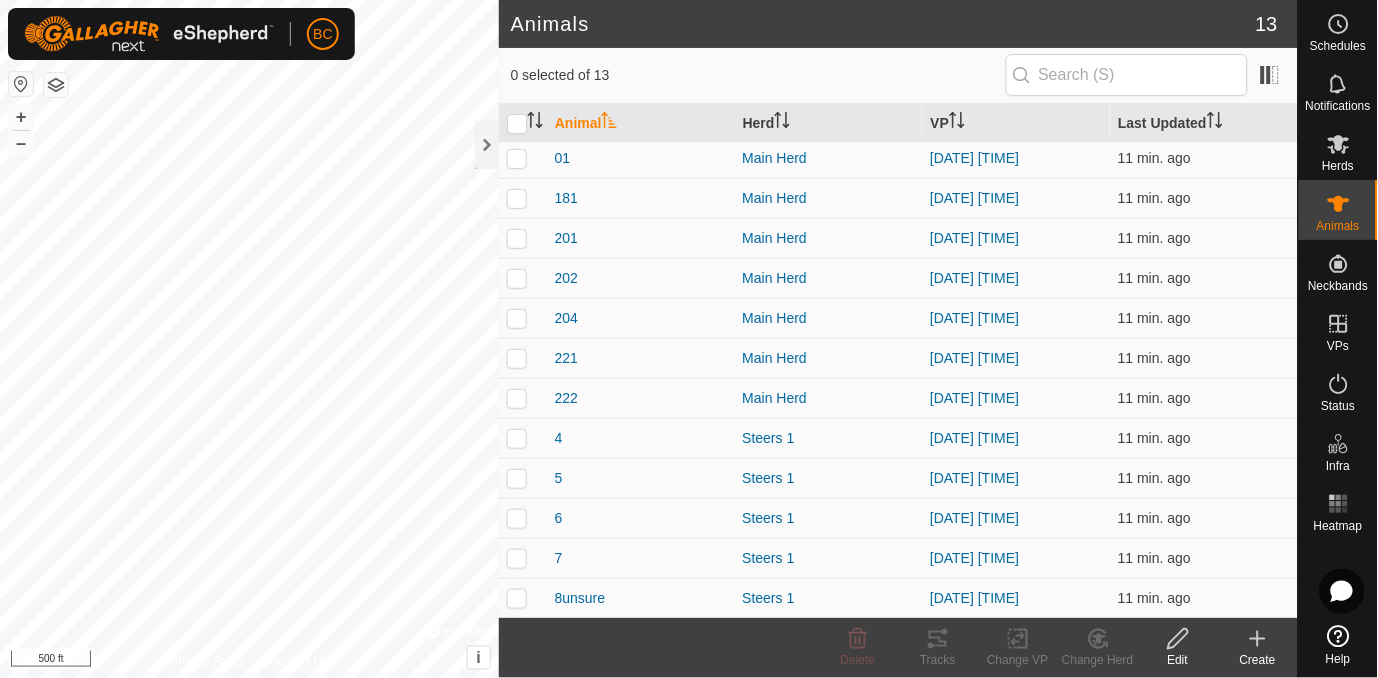 scroll, scrollTop: 0, scrollLeft: 0, axis: both 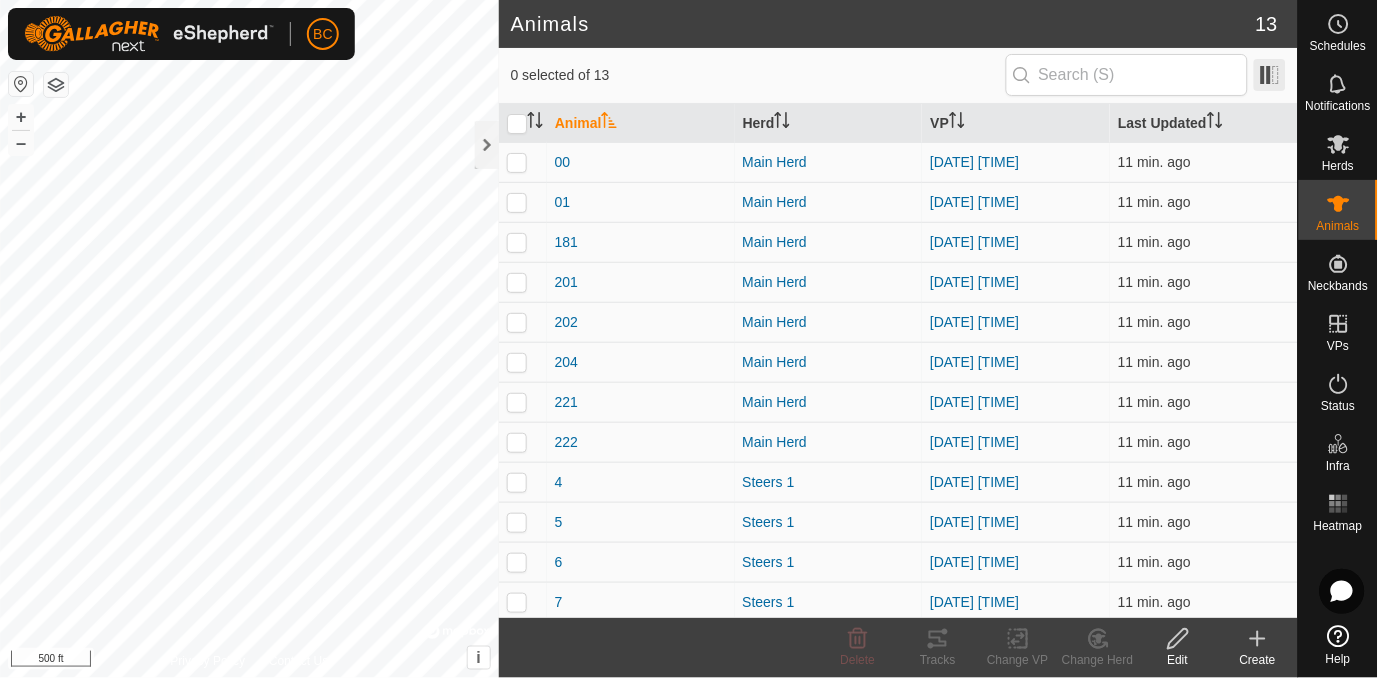click at bounding box center (1270, 75) 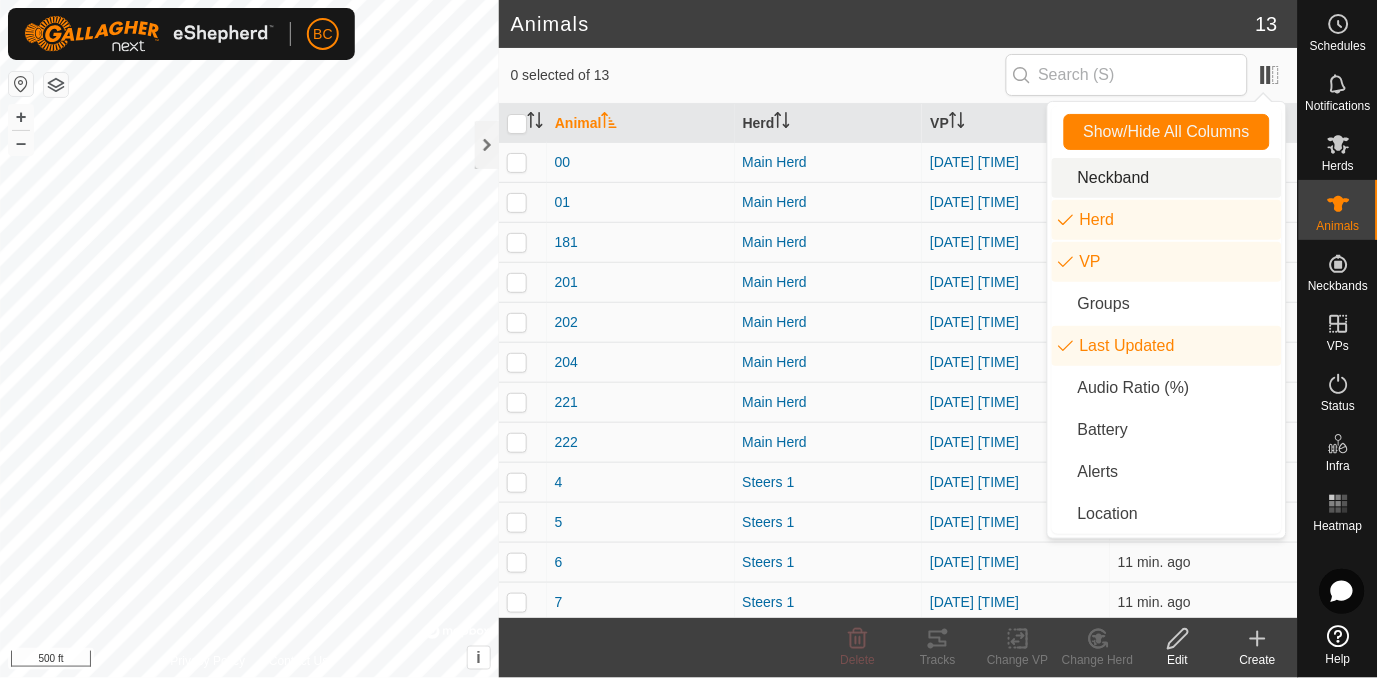click on "Neckband" at bounding box center [1167, 178] 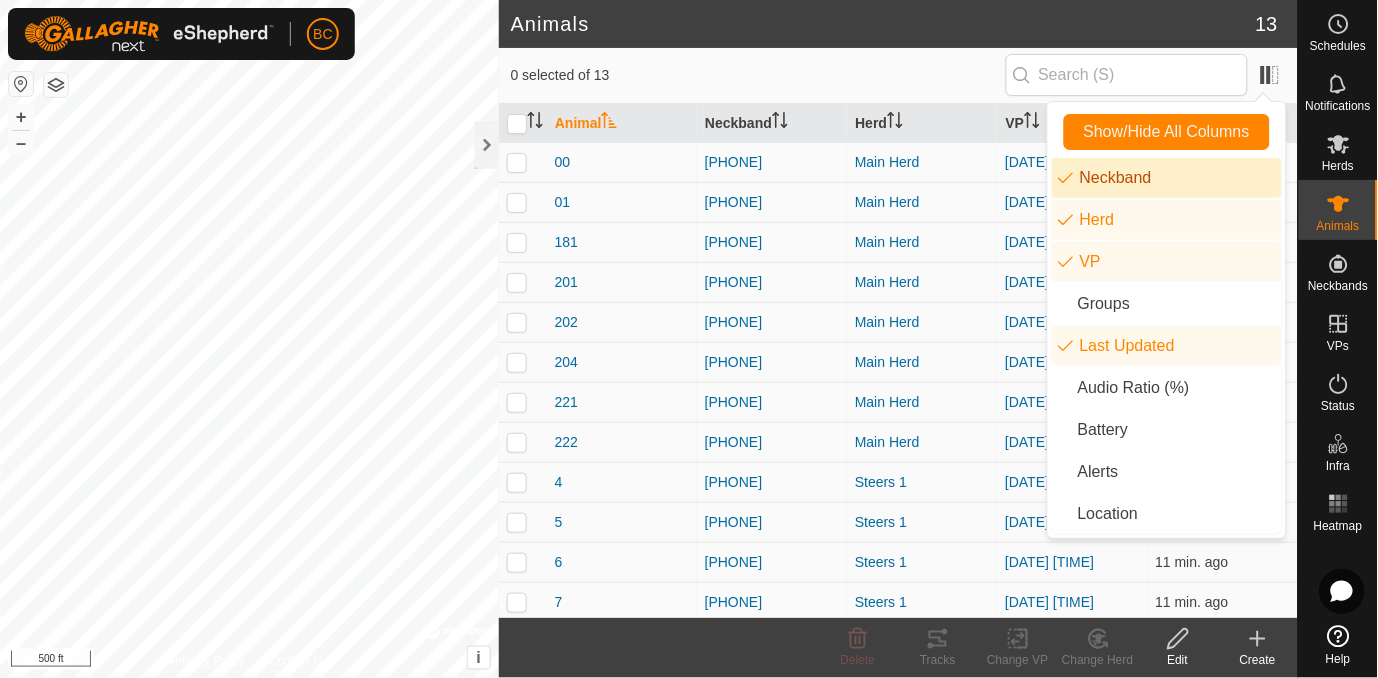 click on "Herd" at bounding box center (1167, 220) 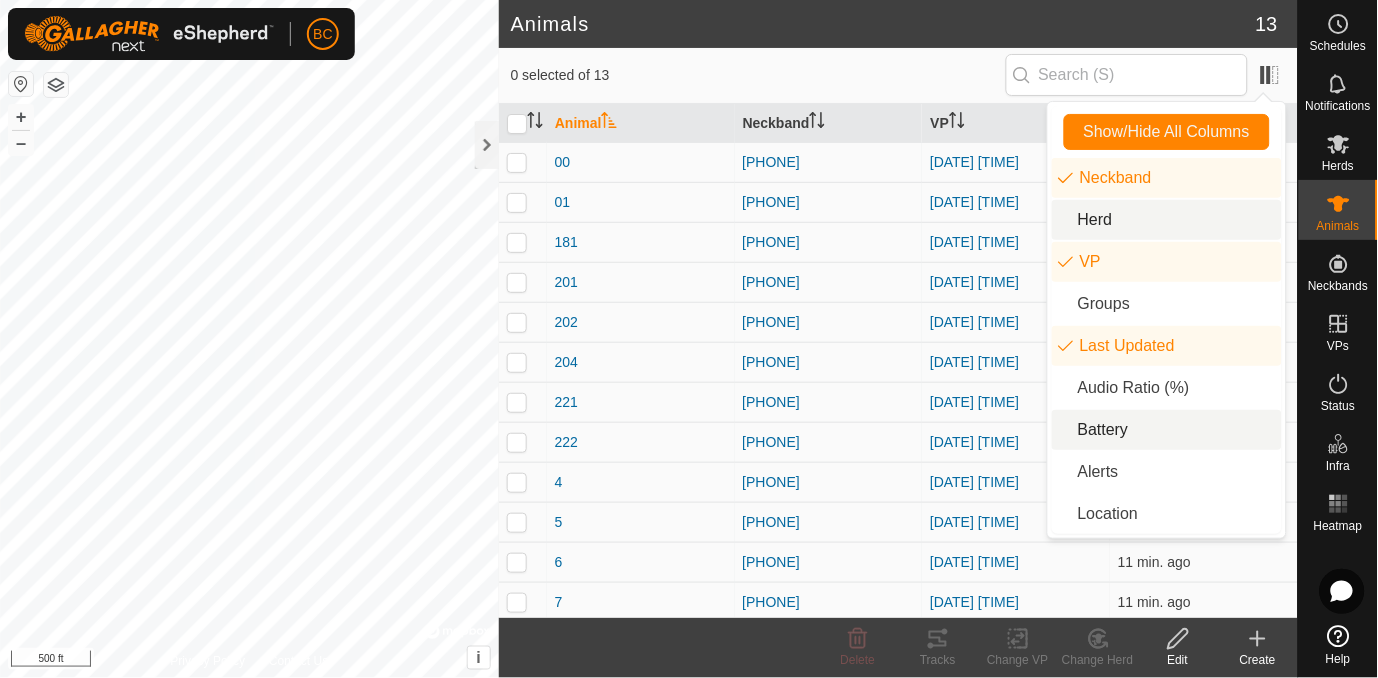 click on "Battery" at bounding box center [1167, 430] 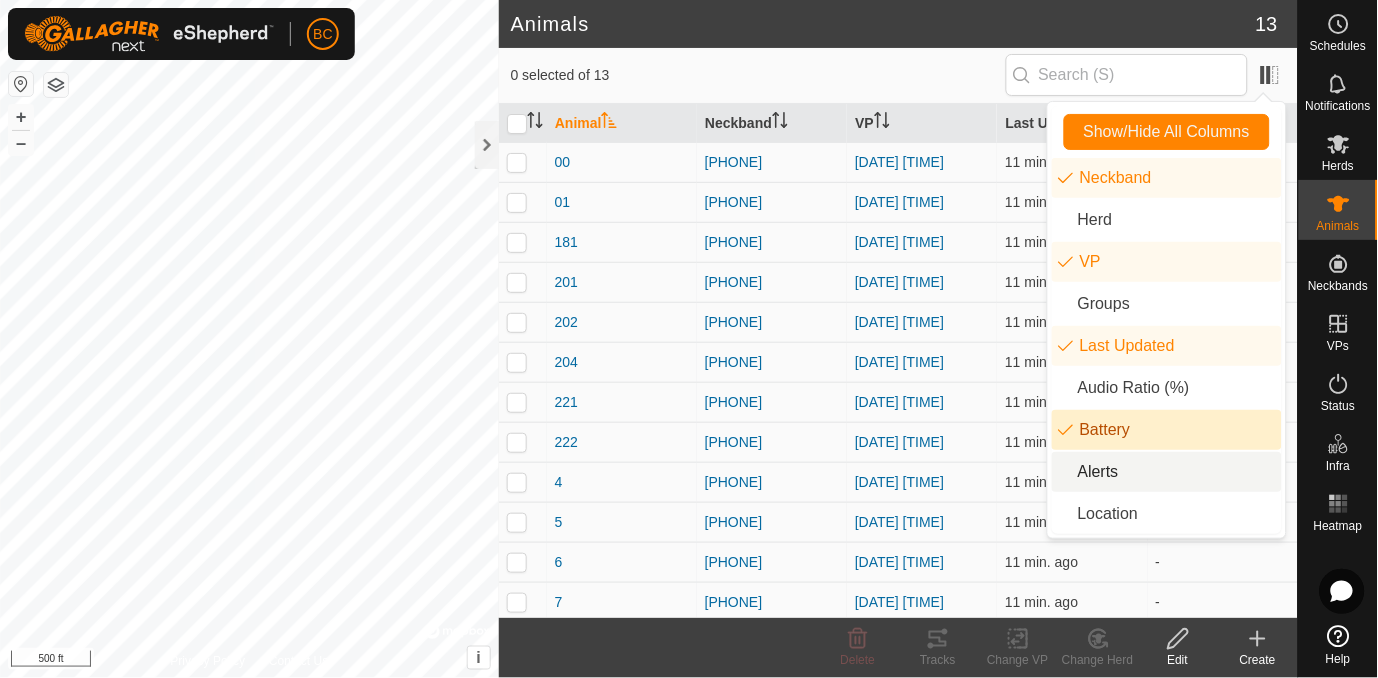click on "Alerts" at bounding box center (1167, 472) 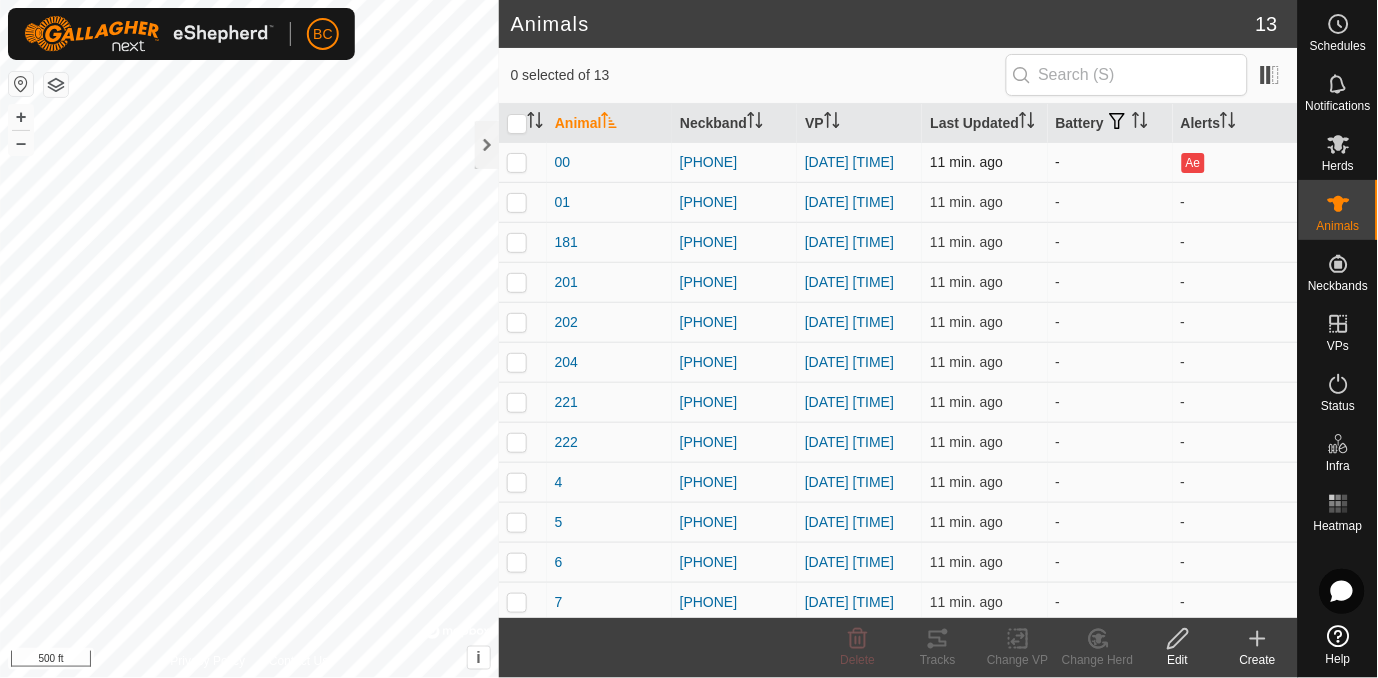 click on "Ae" at bounding box center (1193, 163) 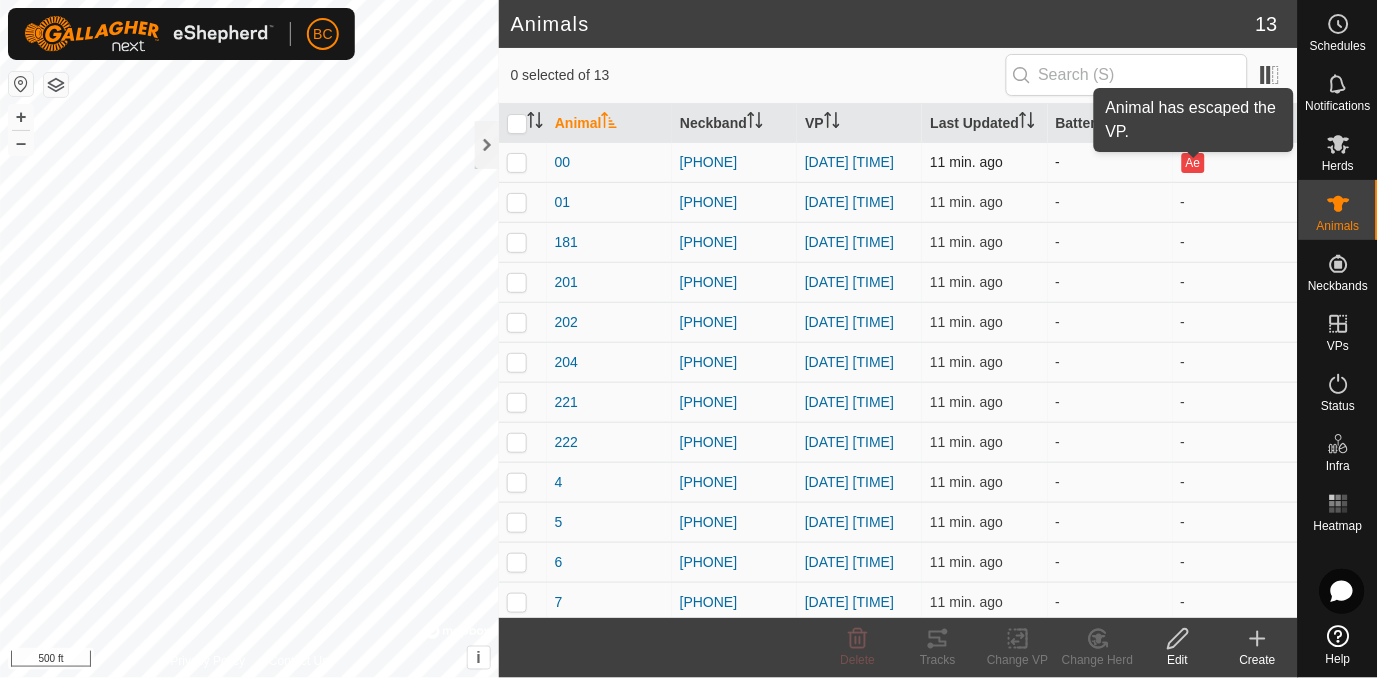 click on "Ae" at bounding box center [1193, 163] 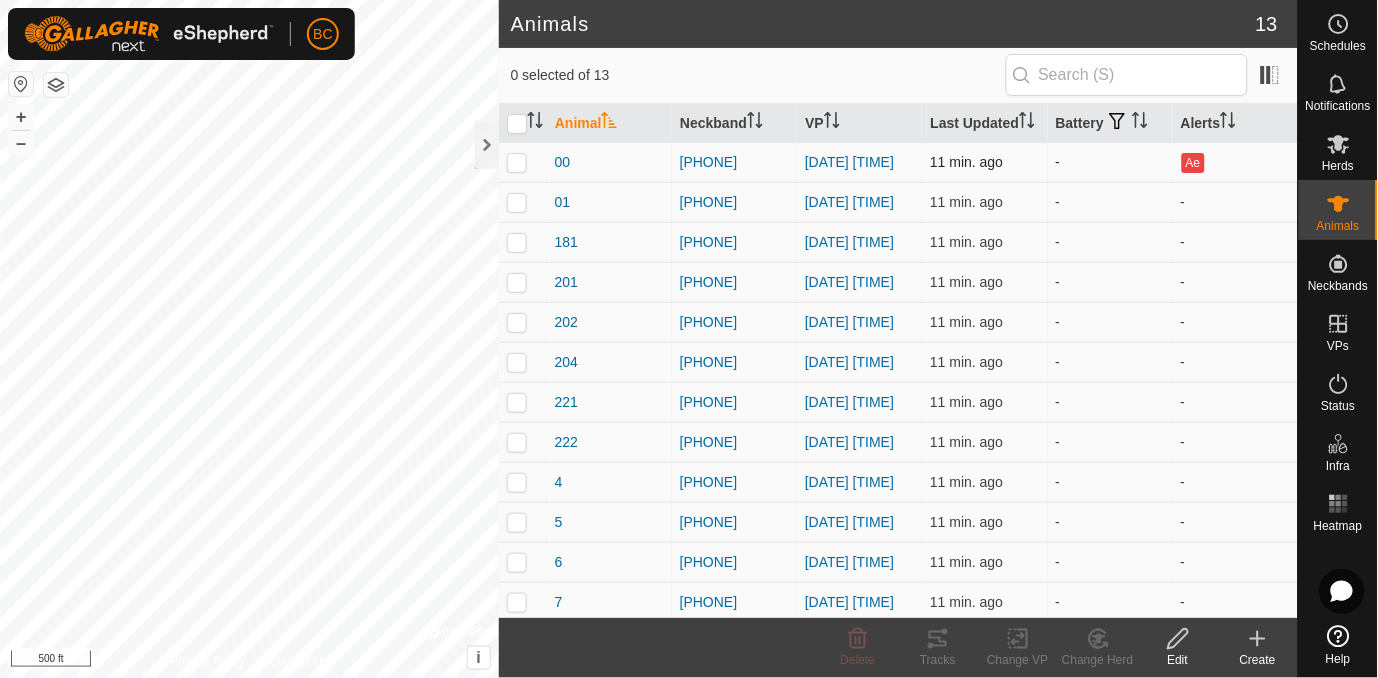 click on "Ae" at bounding box center (1193, 163) 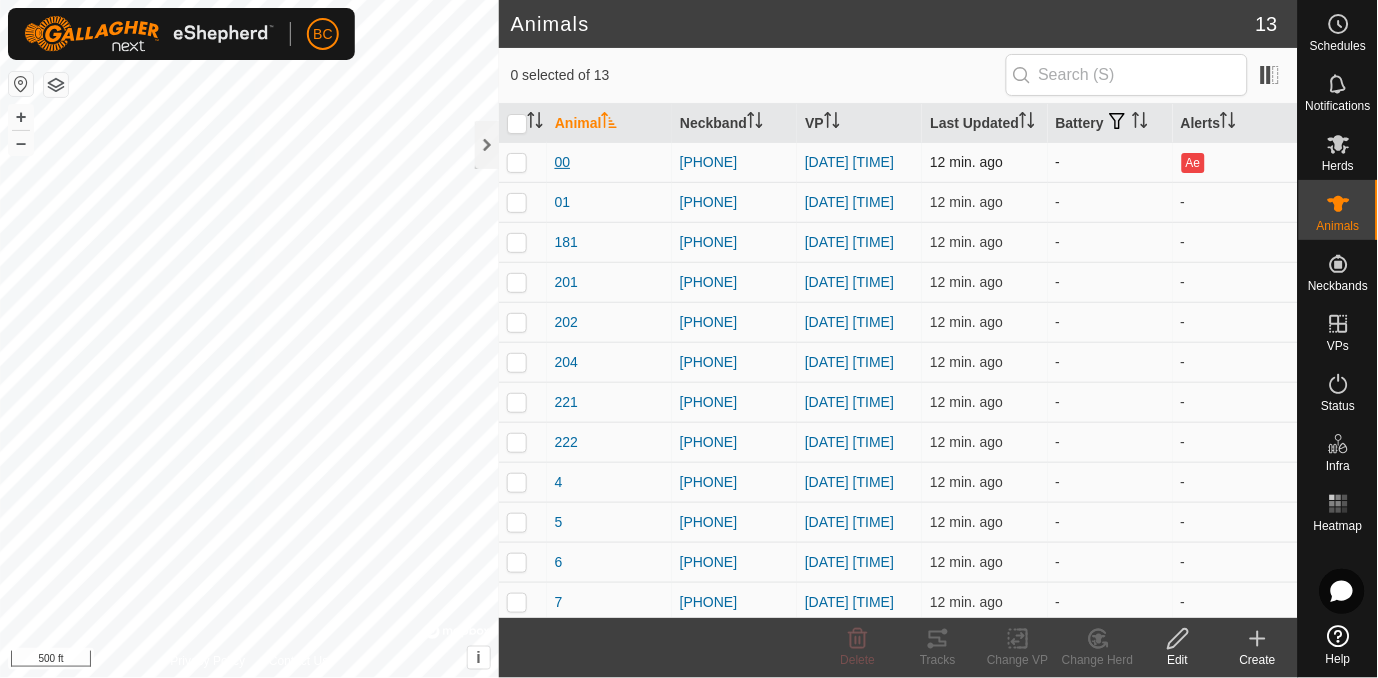click on "00" at bounding box center [563, 162] 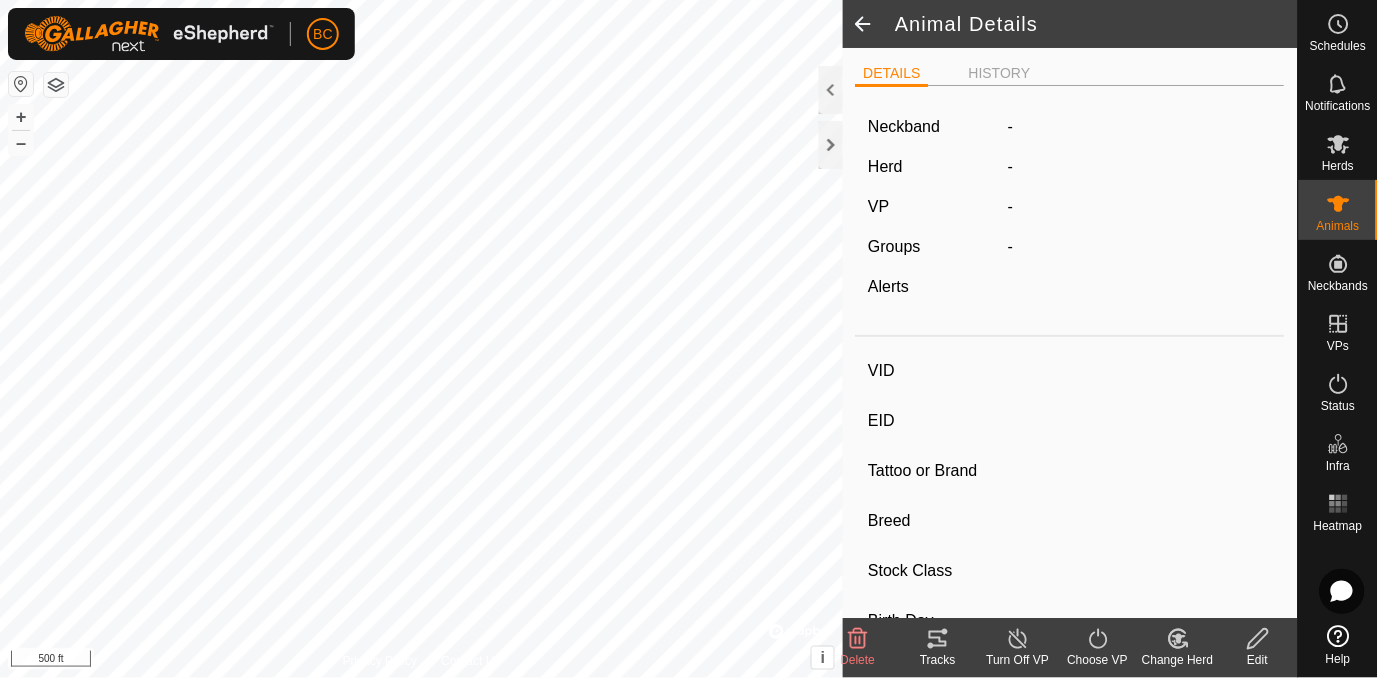 type on "00" 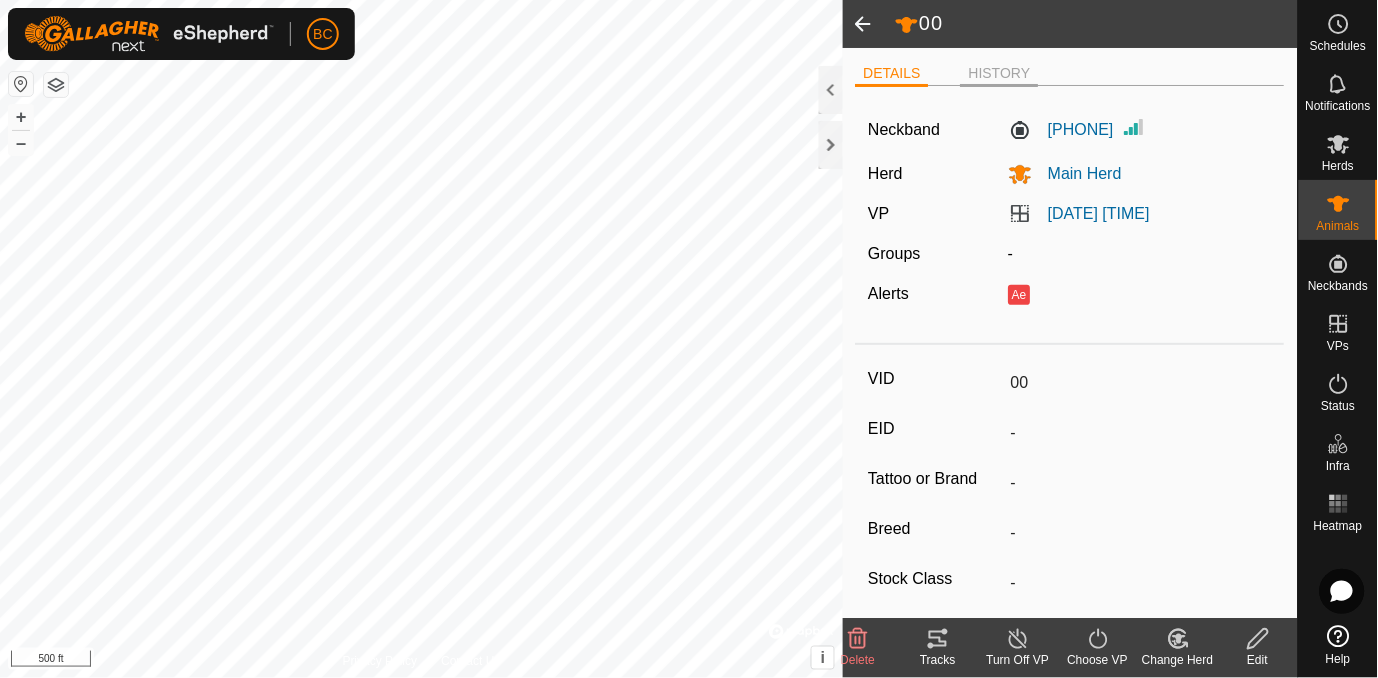 click on "HISTORY" 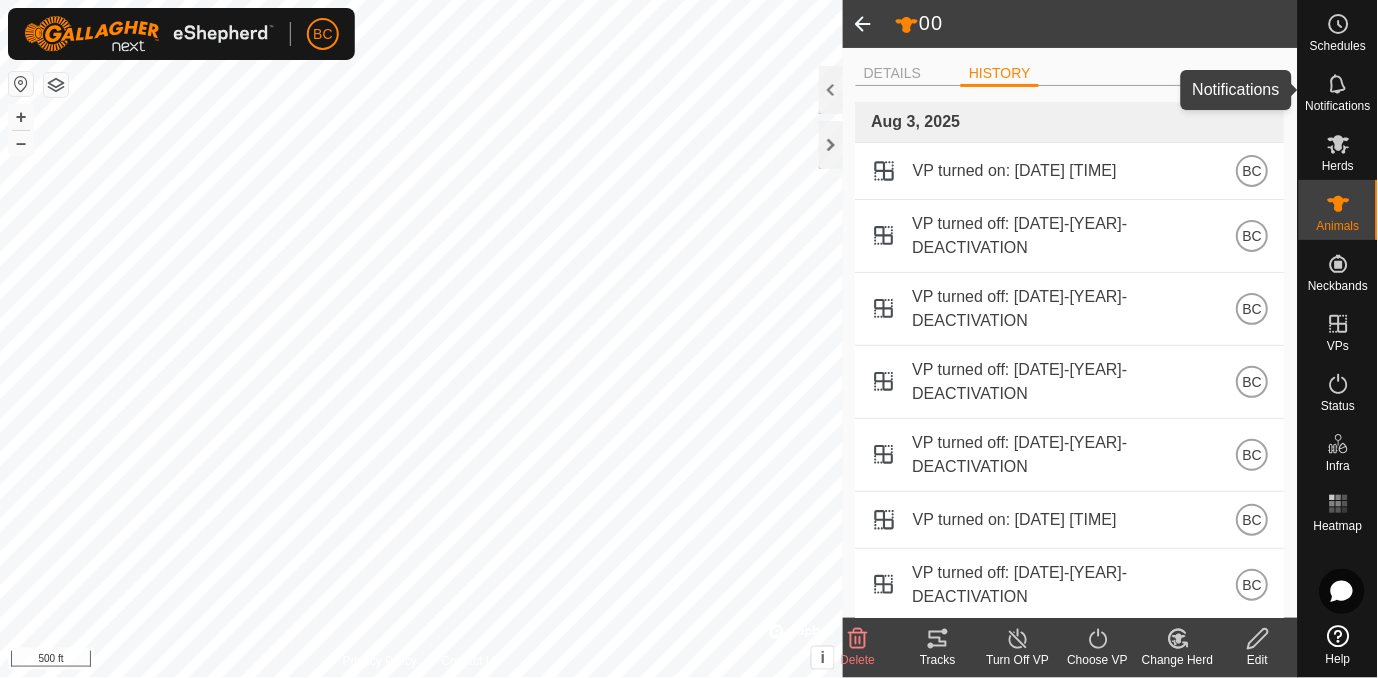 click 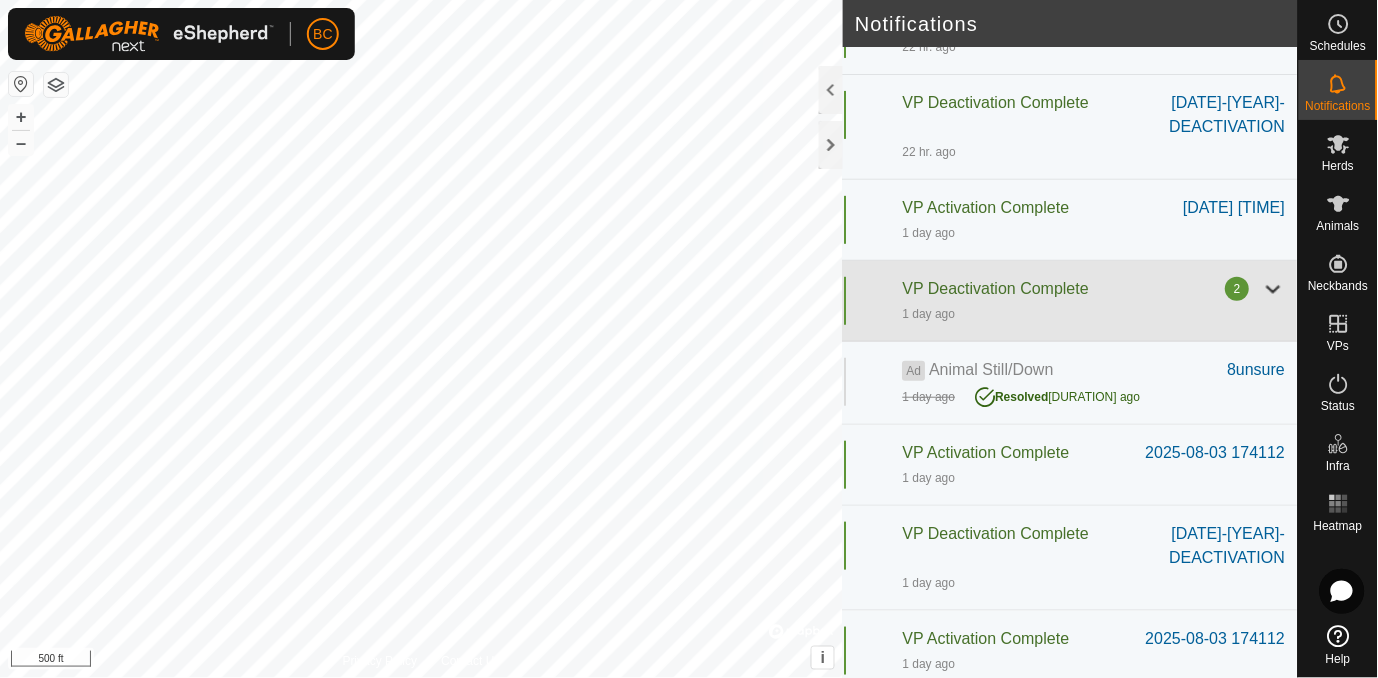 scroll, scrollTop: 0, scrollLeft: 0, axis: both 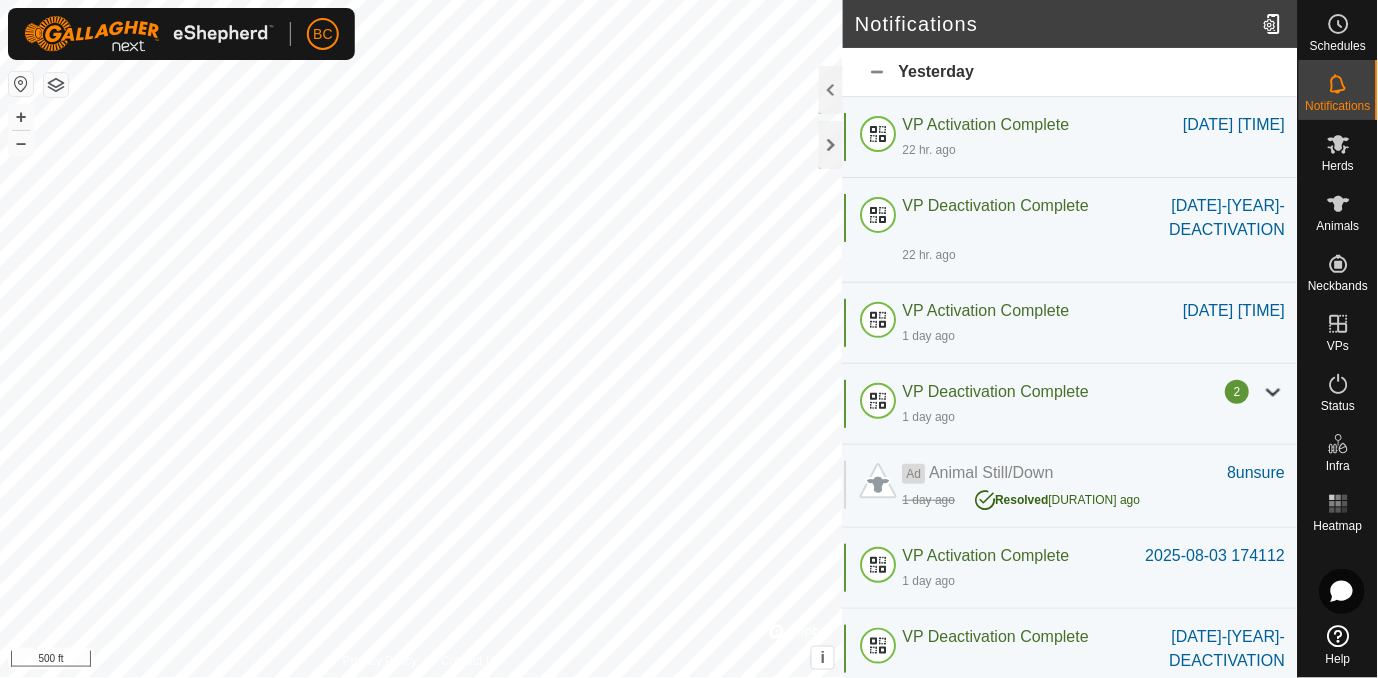 click on "Yesterday" 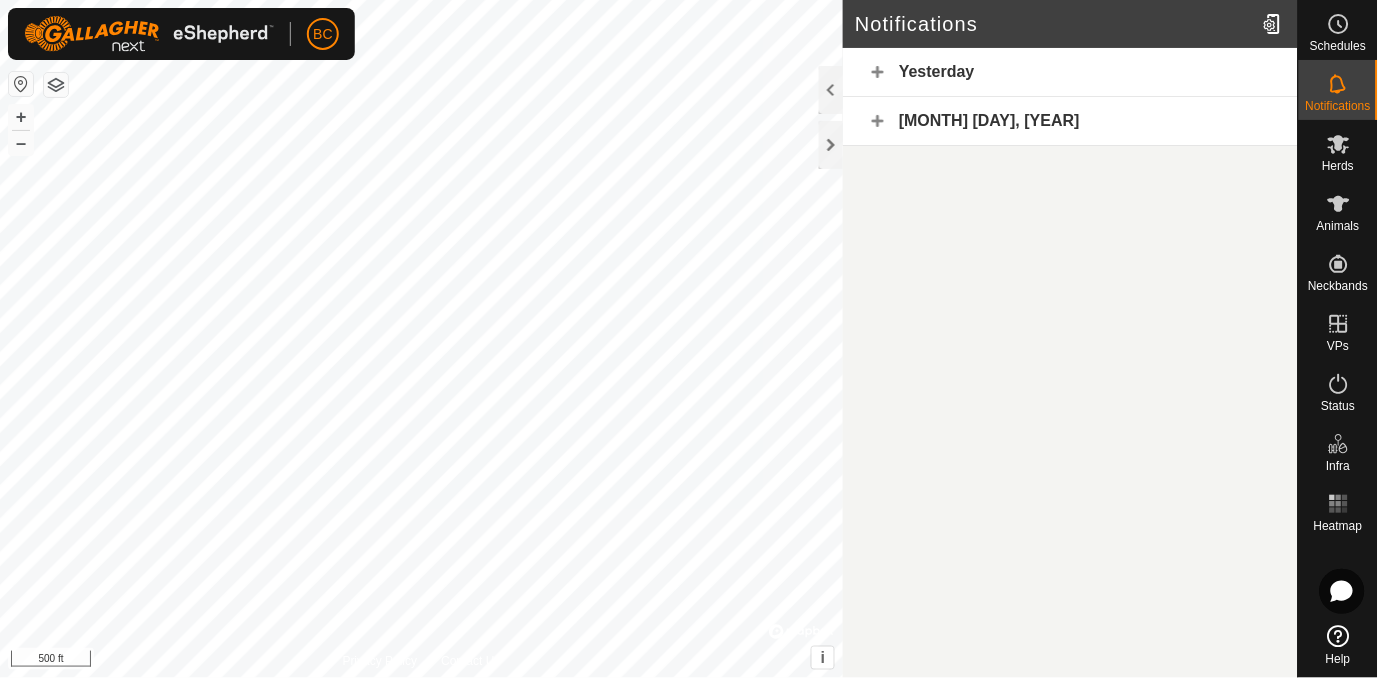 click 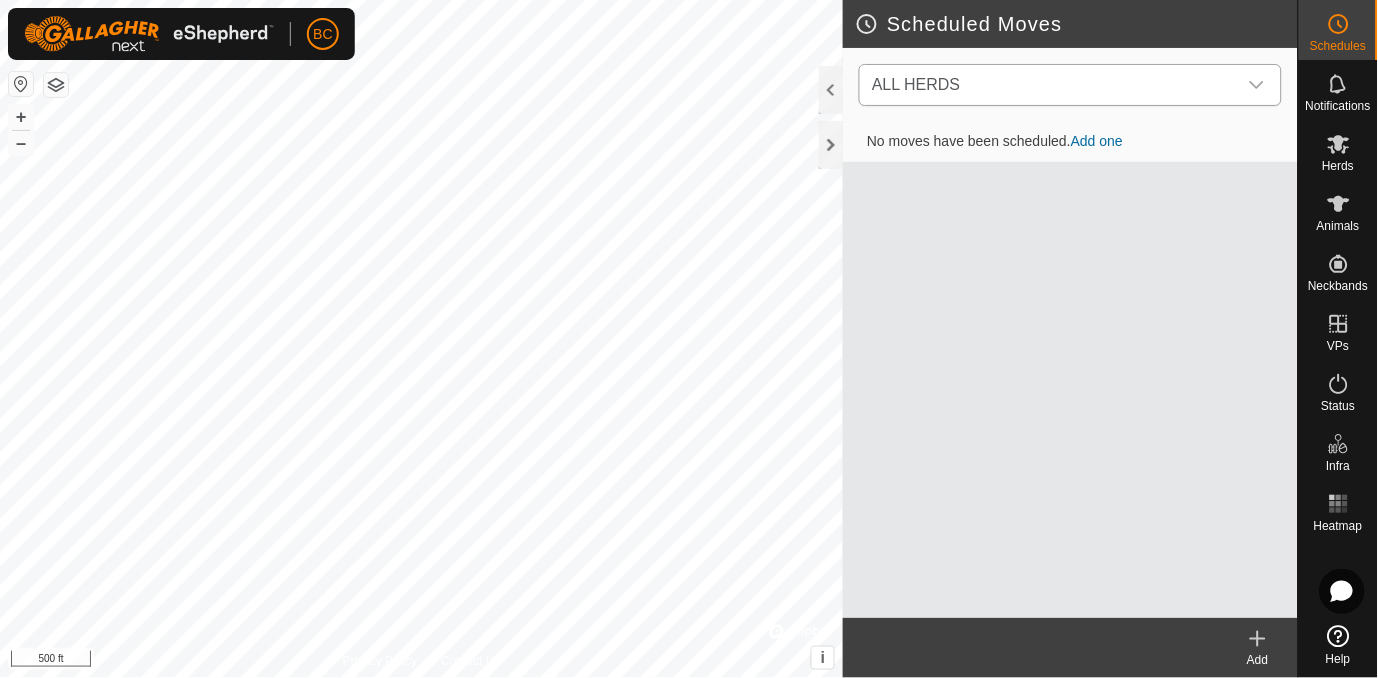 click 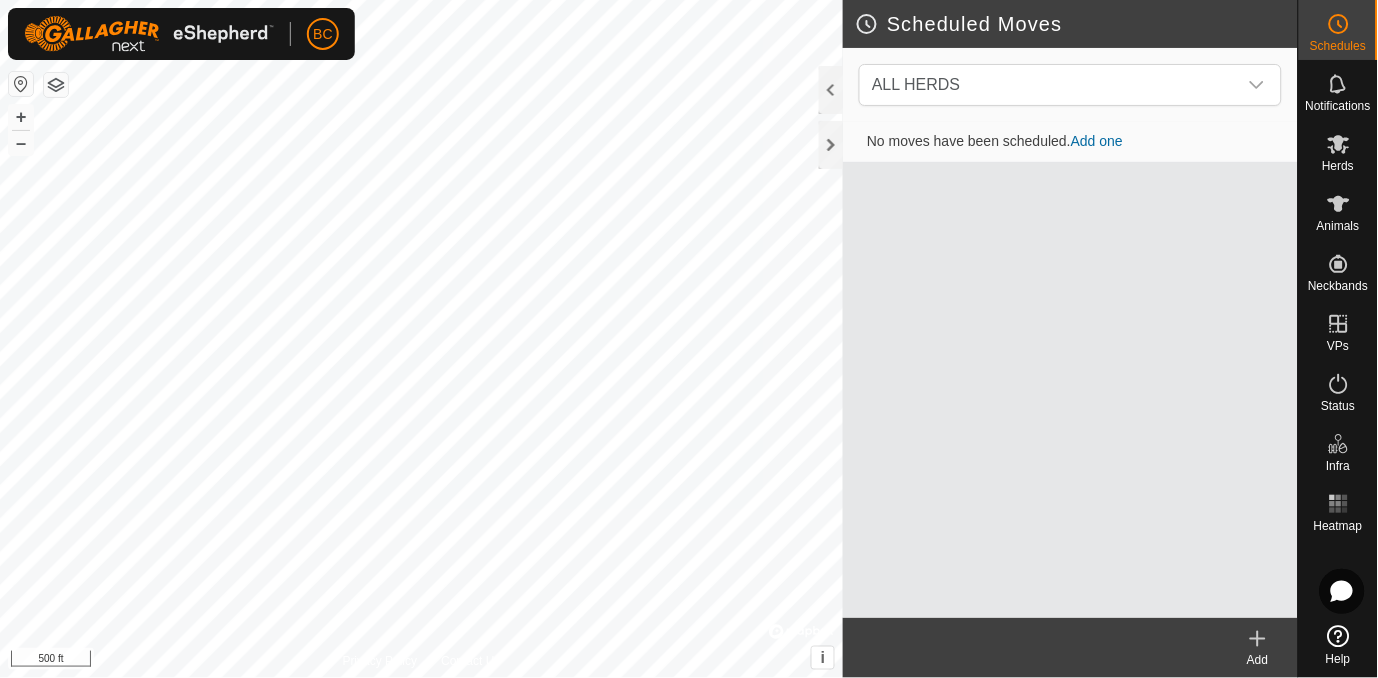 scroll, scrollTop: 0, scrollLeft: 0, axis: both 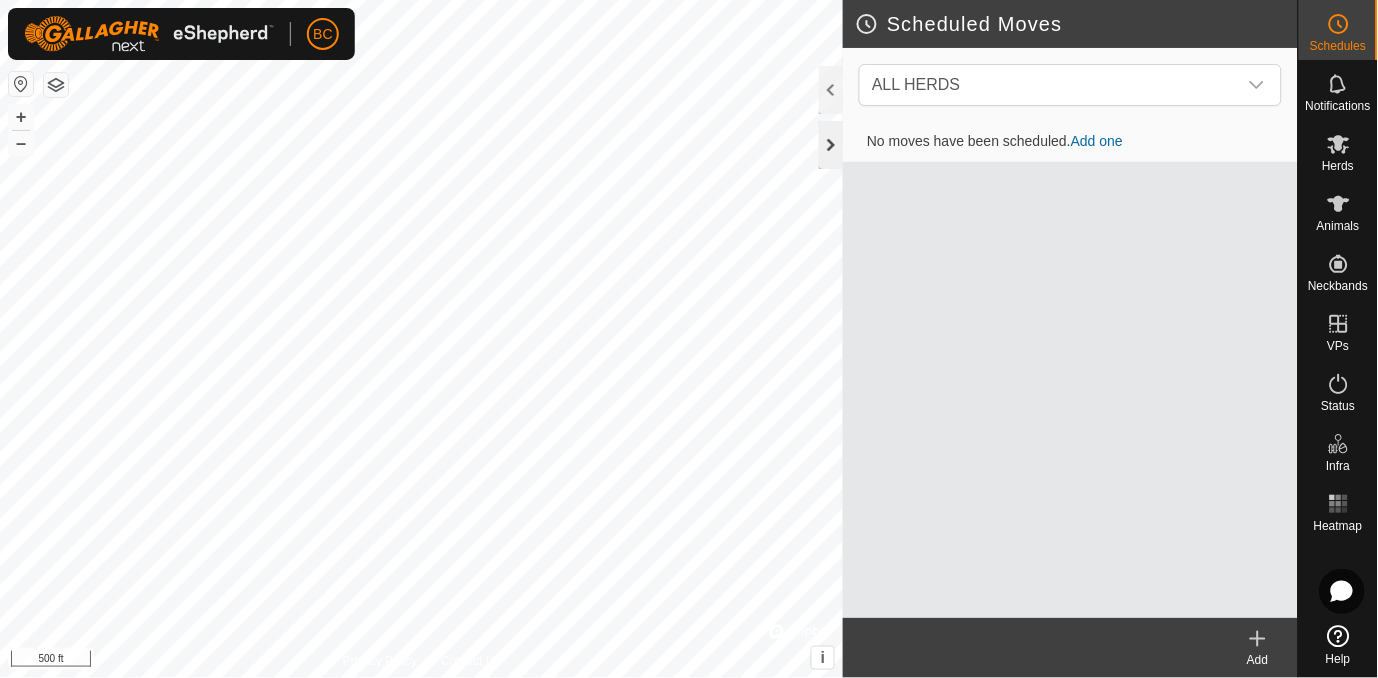 click 